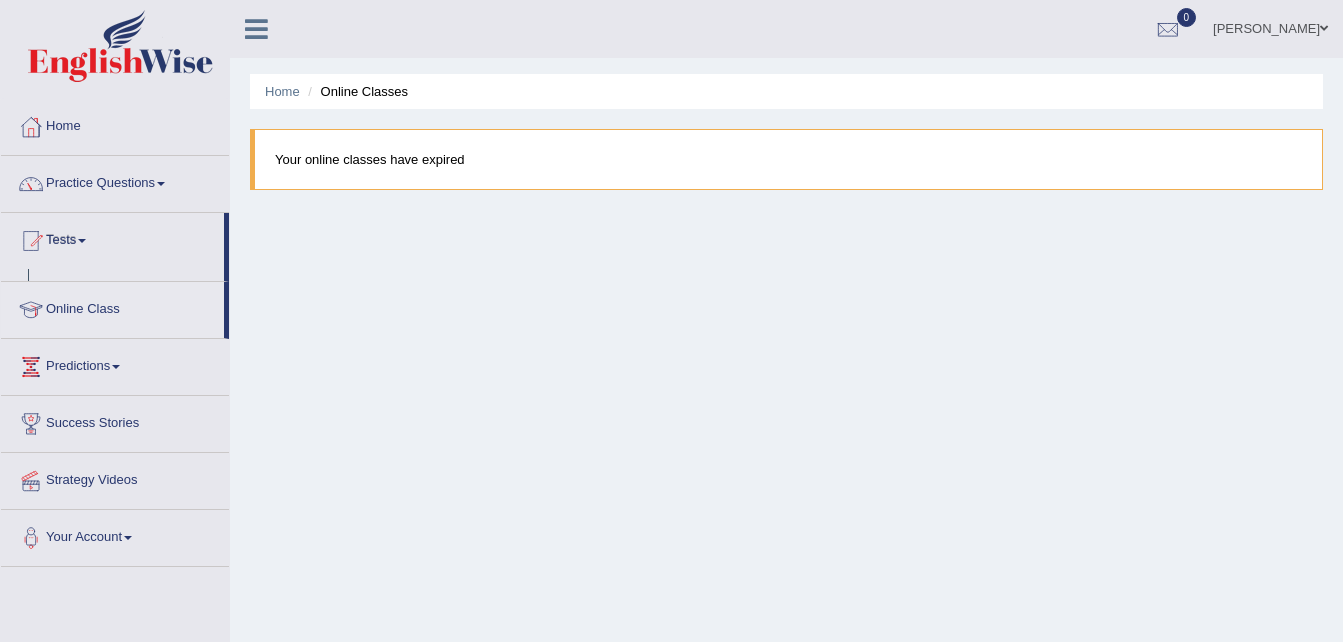 scroll, scrollTop: 0, scrollLeft: 0, axis: both 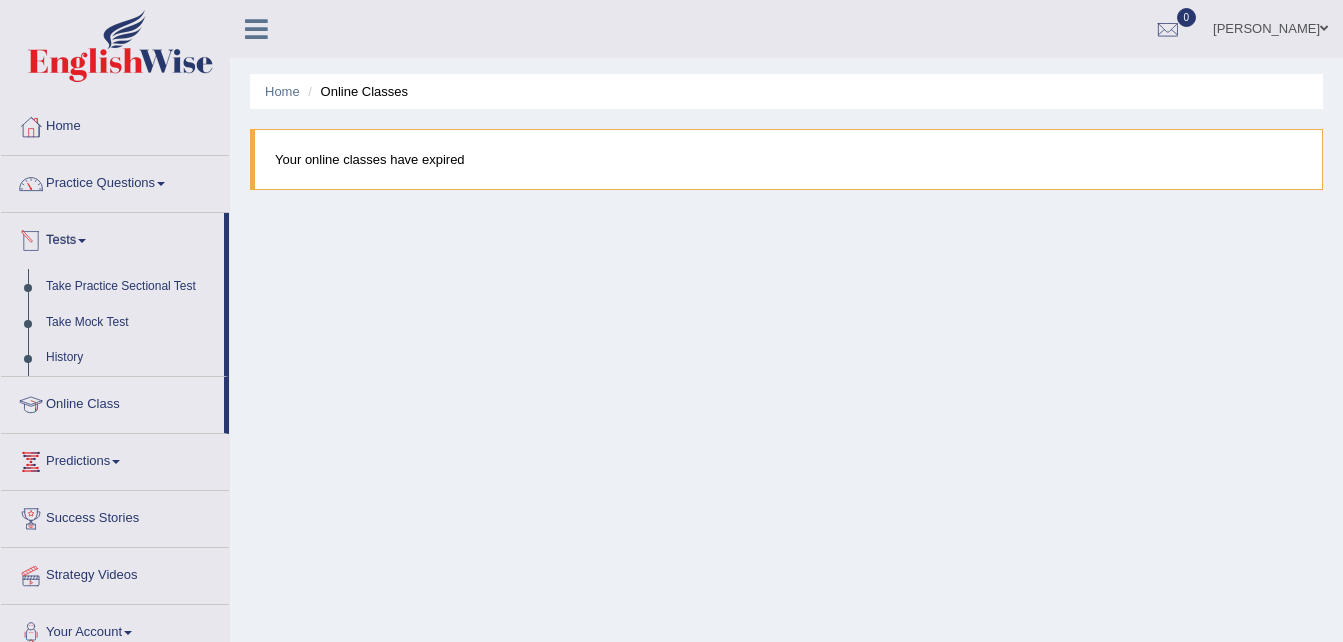 click on "Tests" at bounding box center (112, 238) 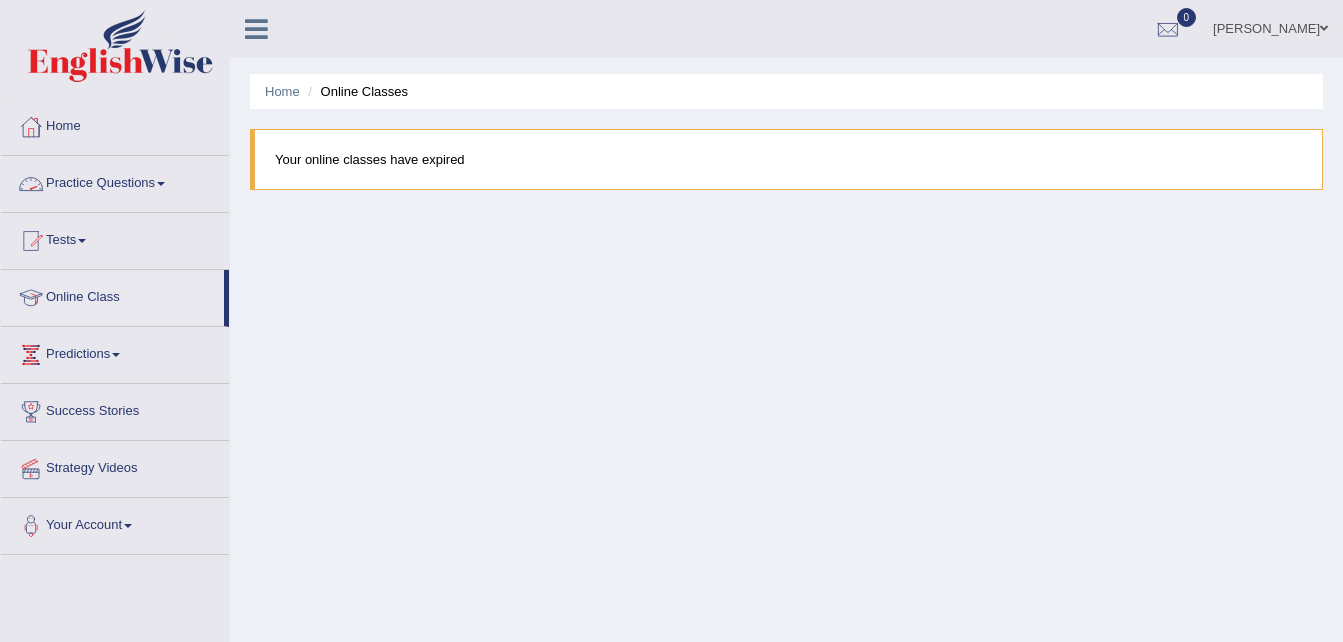 click on "Practice Questions" at bounding box center [115, 181] 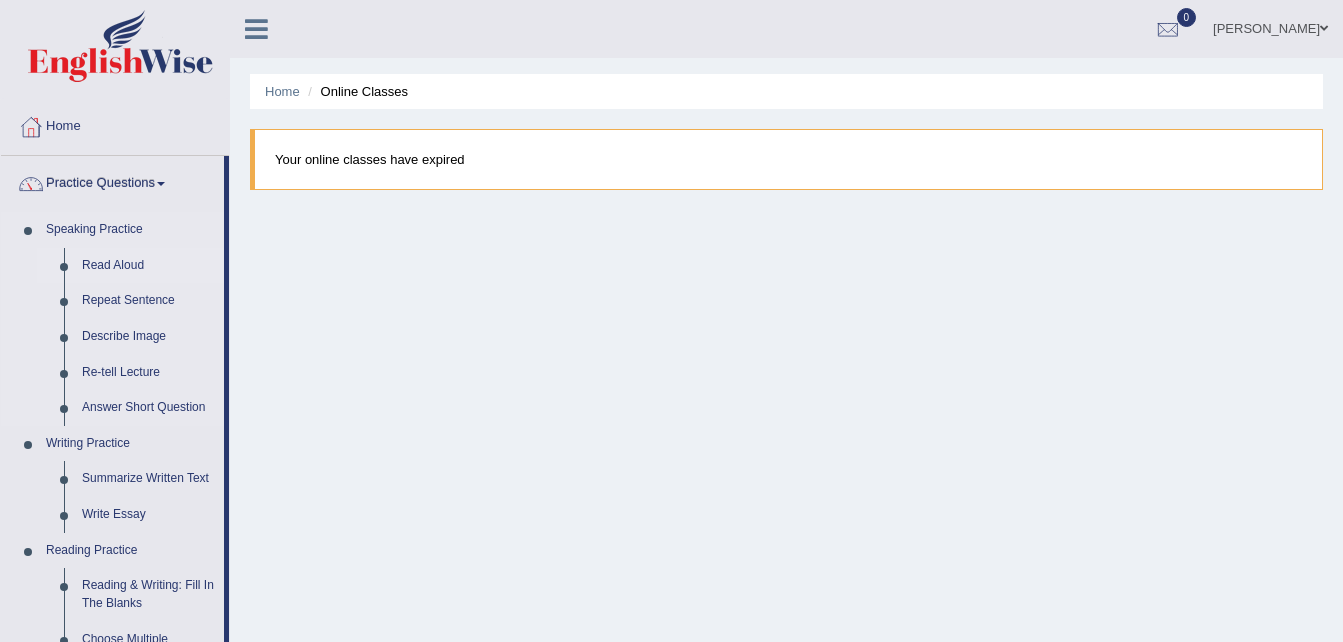 click on "Read Aloud" at bounding box center (148, 266) 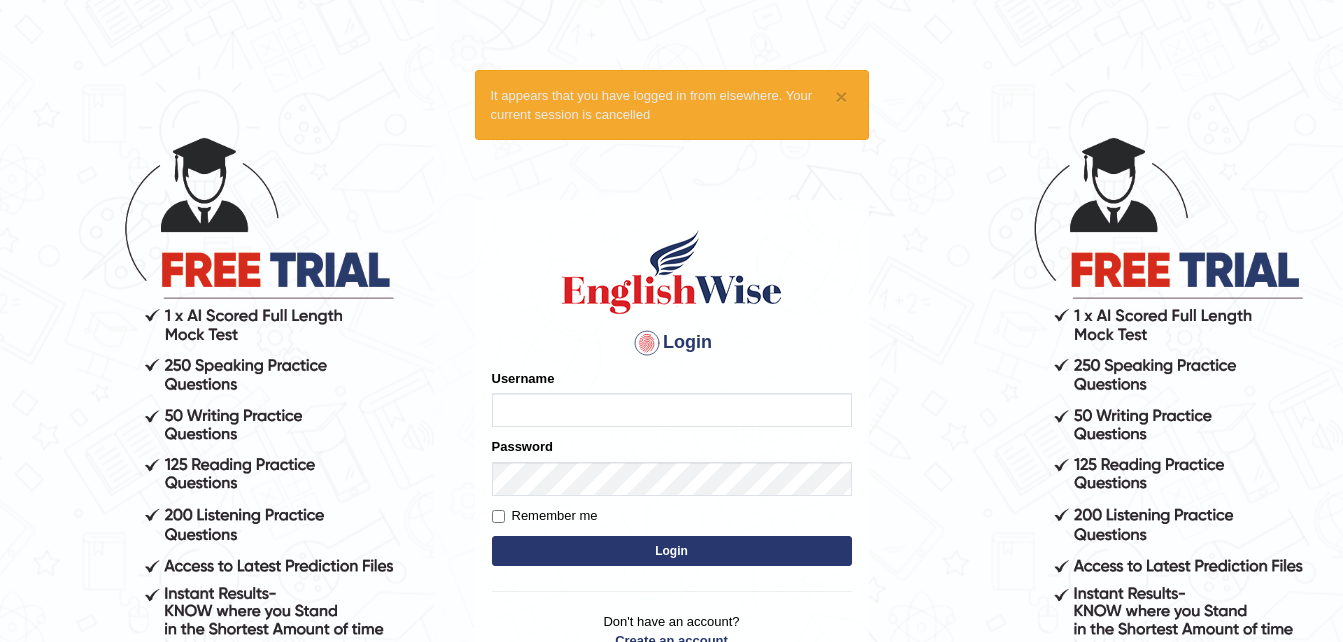 scroll, scrollTop: 0, scrollLeft: 0, axis: both 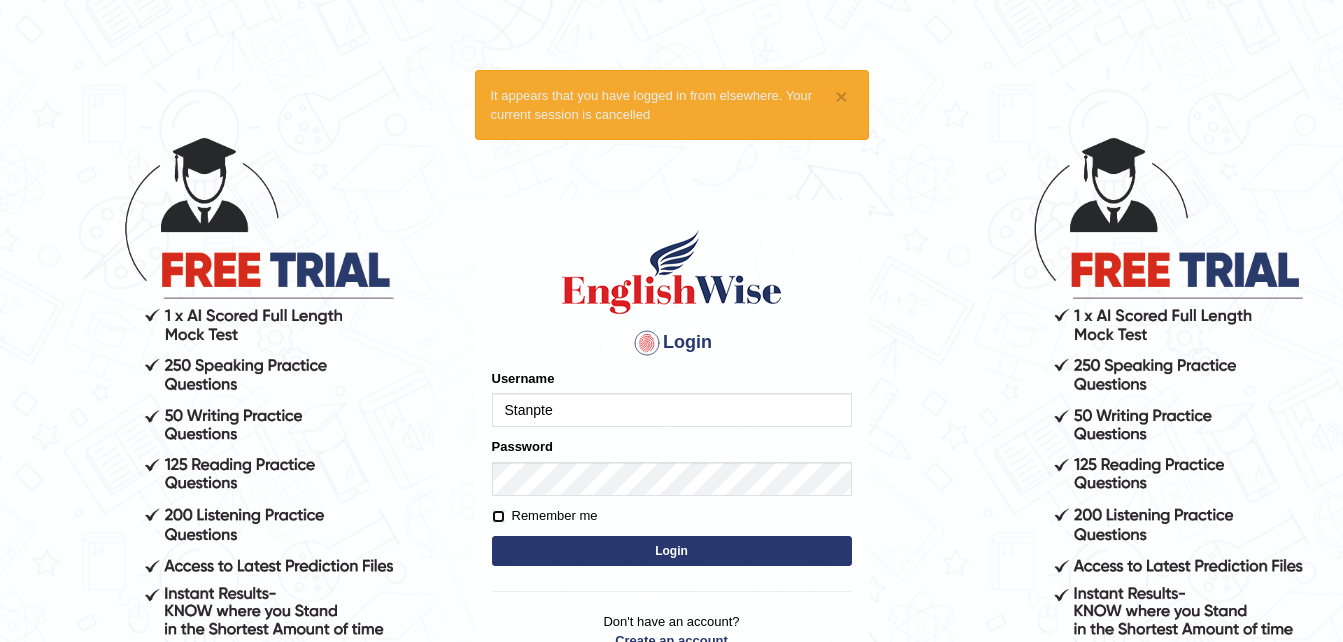 click on "Remember me" at bounding box center [498, 516] 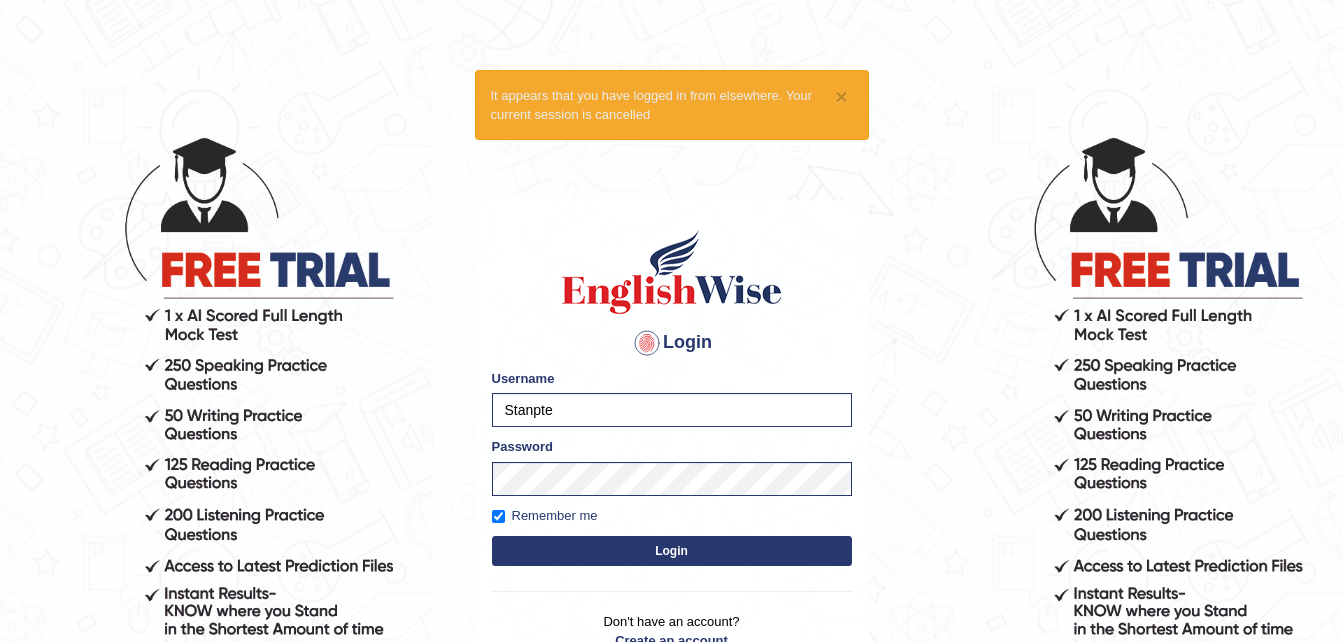 click on "Login" at bounding box center [672, 551] 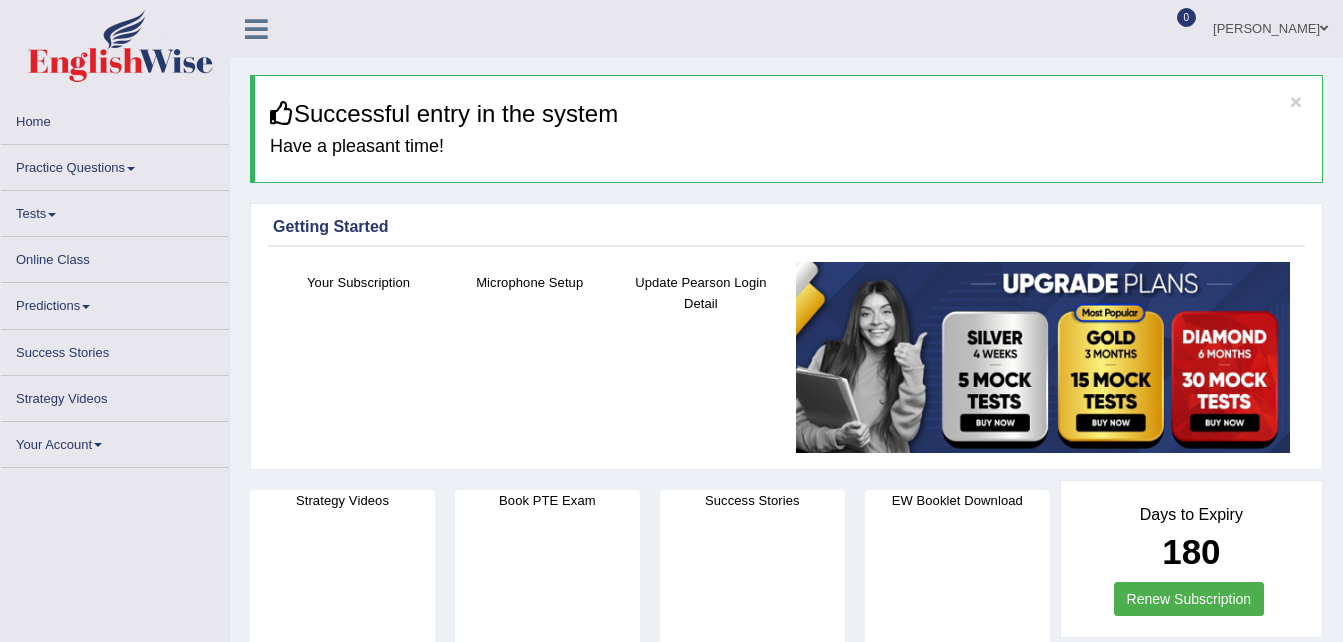 scroll, scrollTop: 0, scrollLeft: 0, axis: both 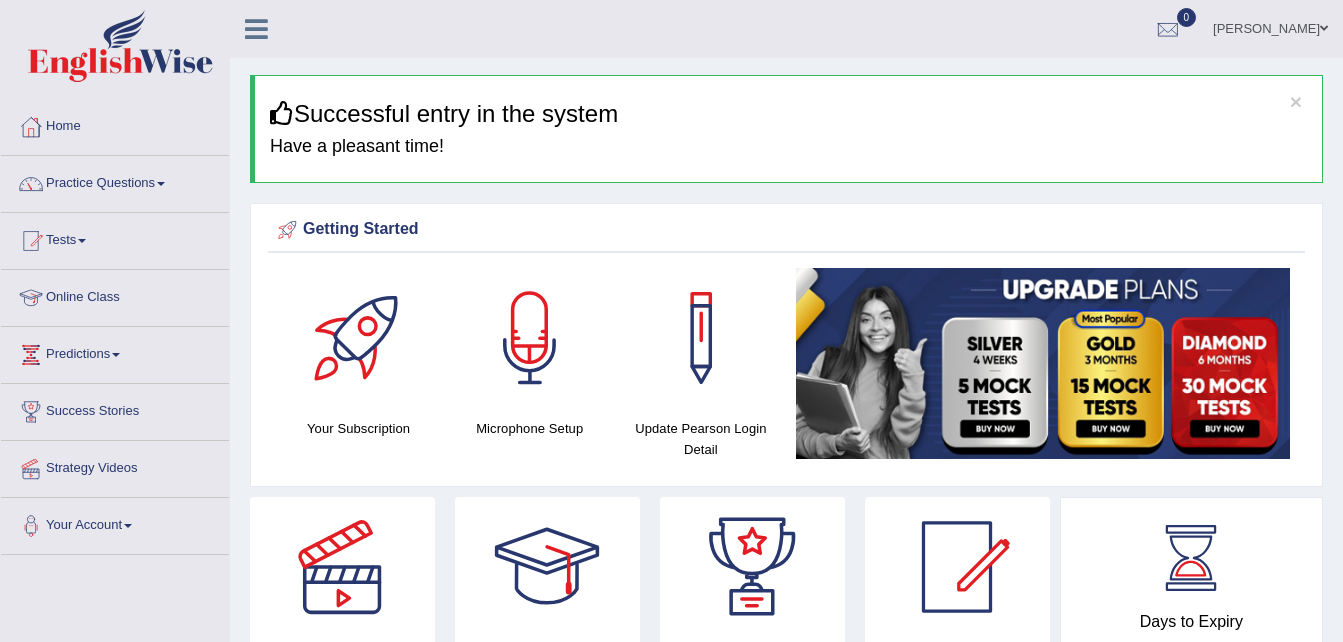 click on "Online Class" at bounding box center (115, 295) 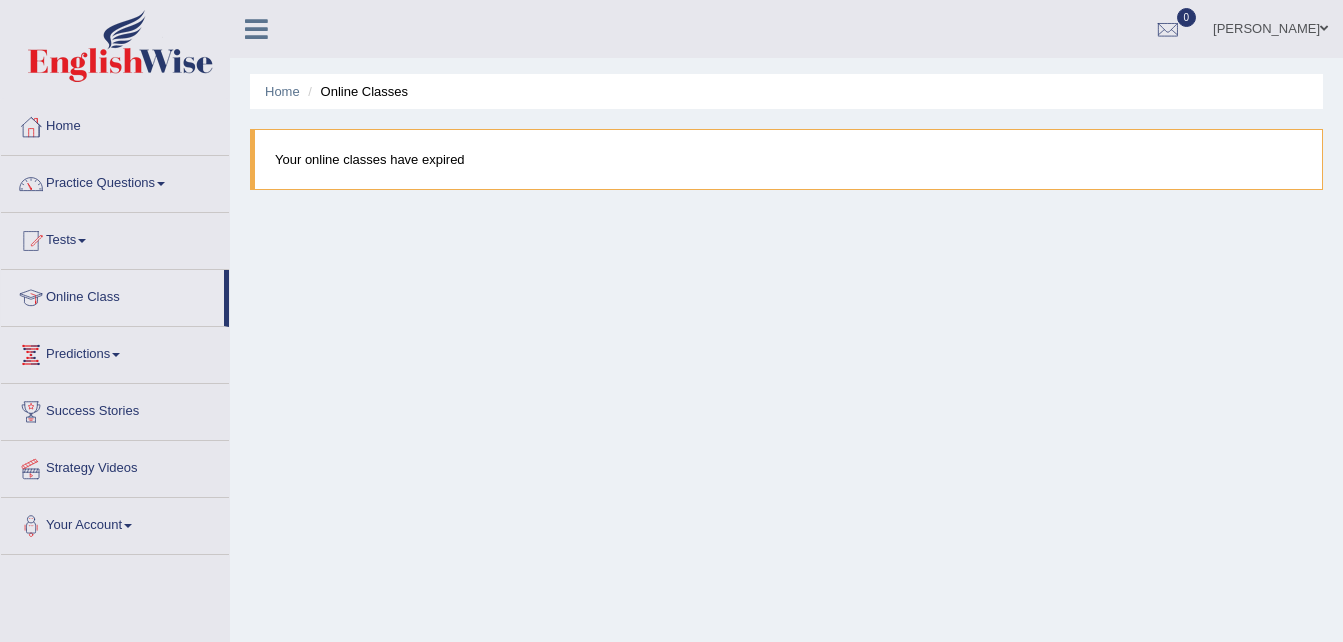 scroll, scrollTop: 0, scrollLeft: 0, axis: both 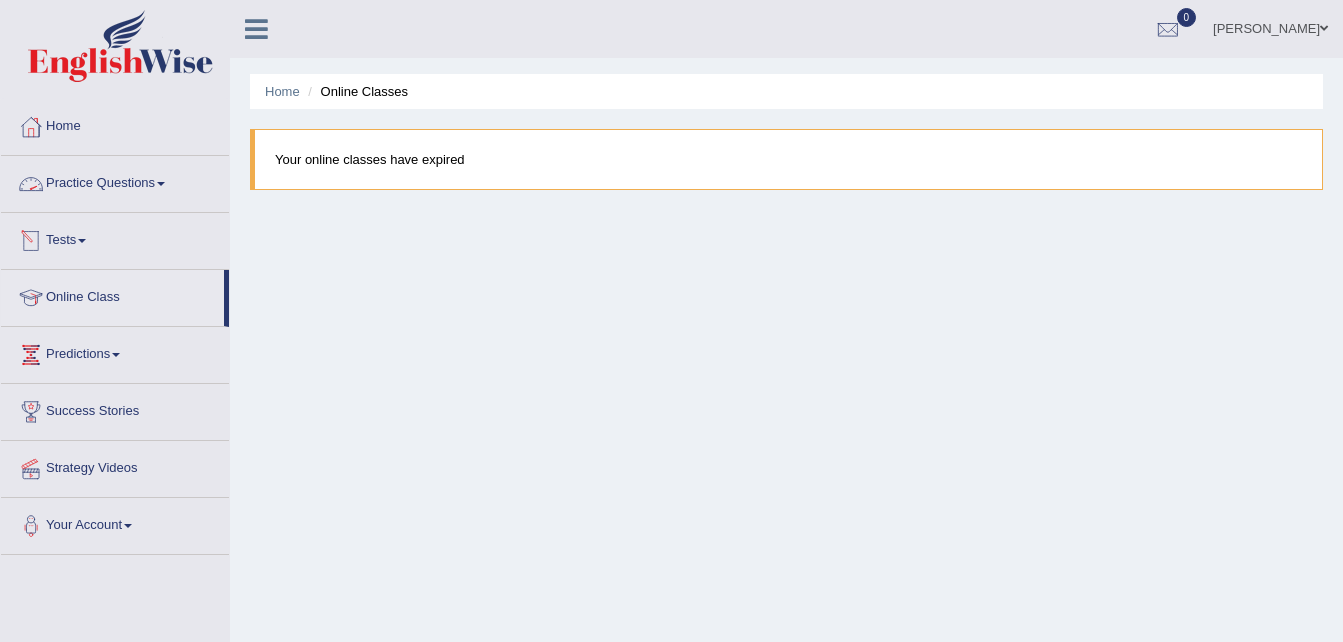 click on "Practice Questions" at bounding box center (115, 181) 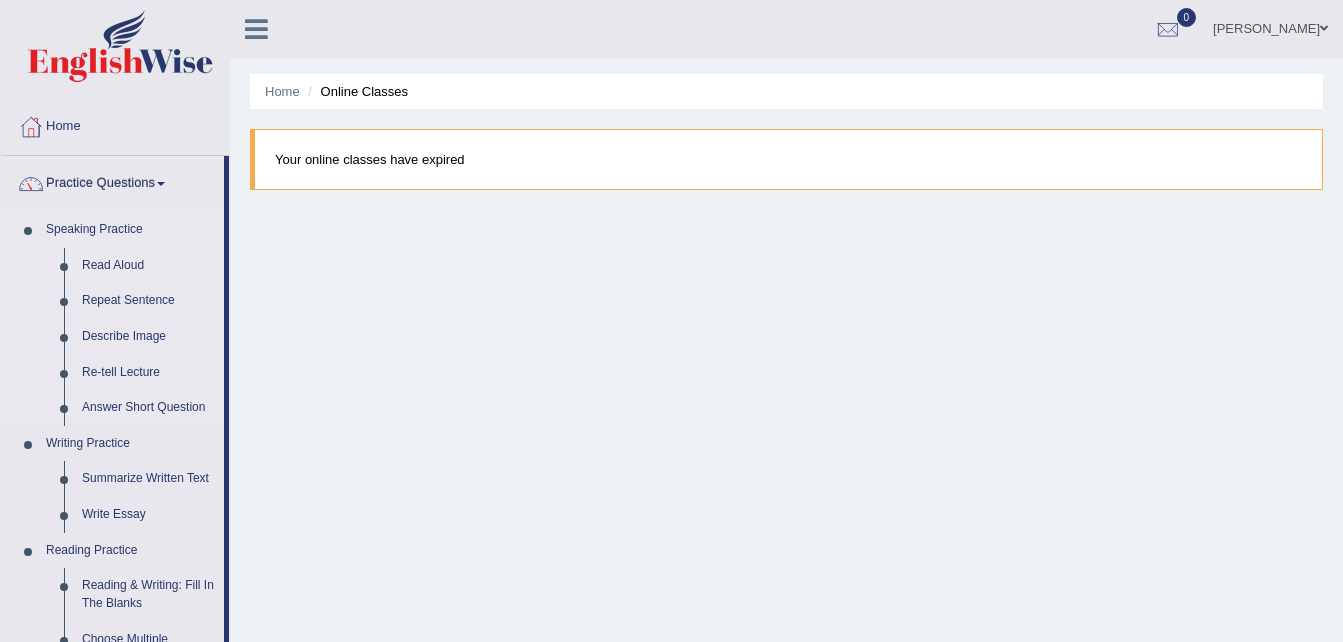 click on "Read Aloud" at bounding box center [148, 266] 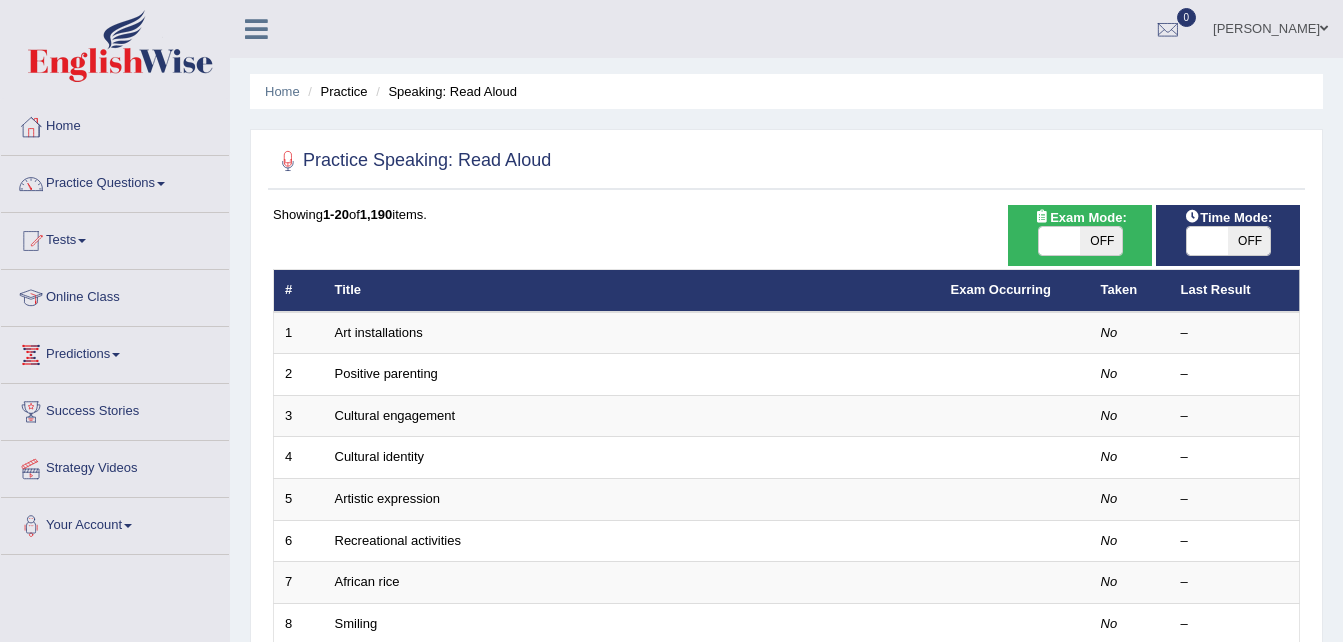 scroll, scrollTop: 0, scrollLeft: 0, axis: both 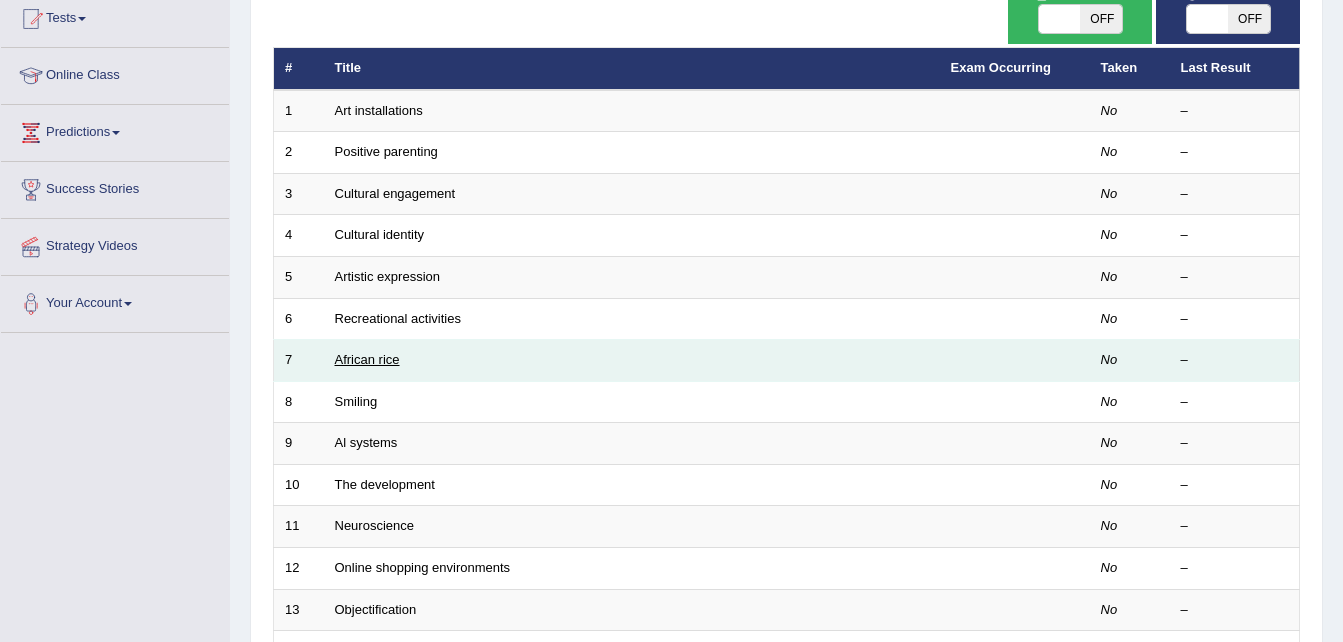 click on "African rice" at bounding box center [367, 359] 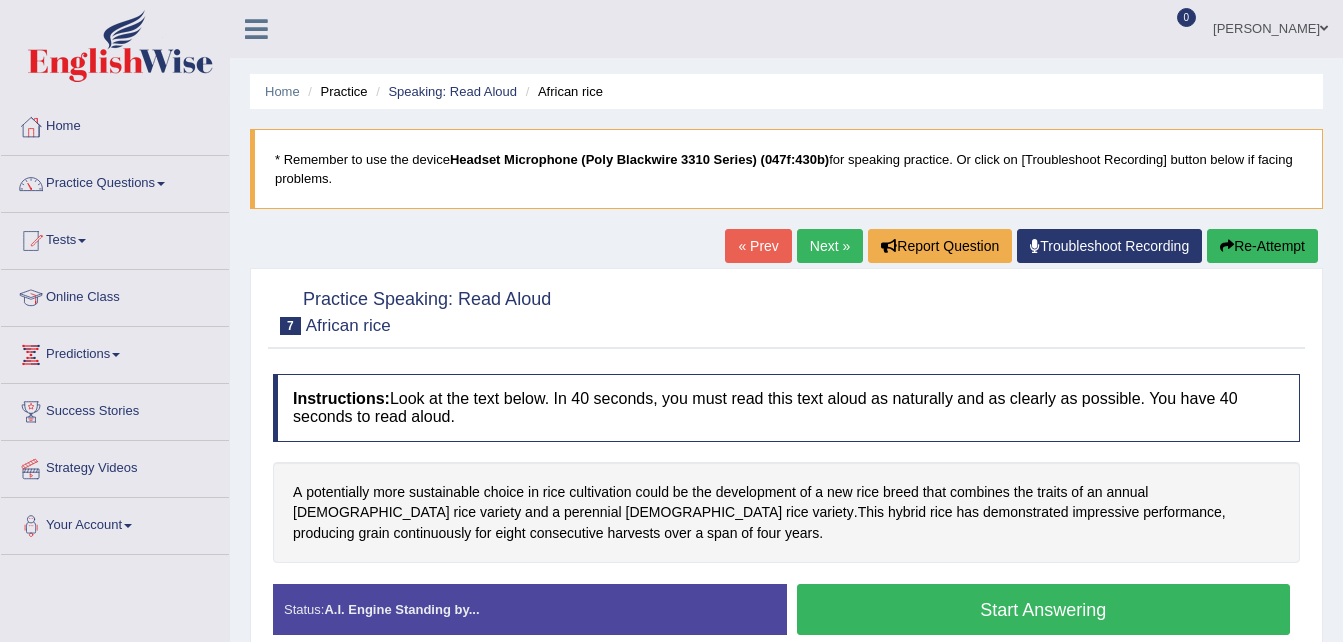 scroll, scrollTop: 0, scrollLeft: 0, axis: both 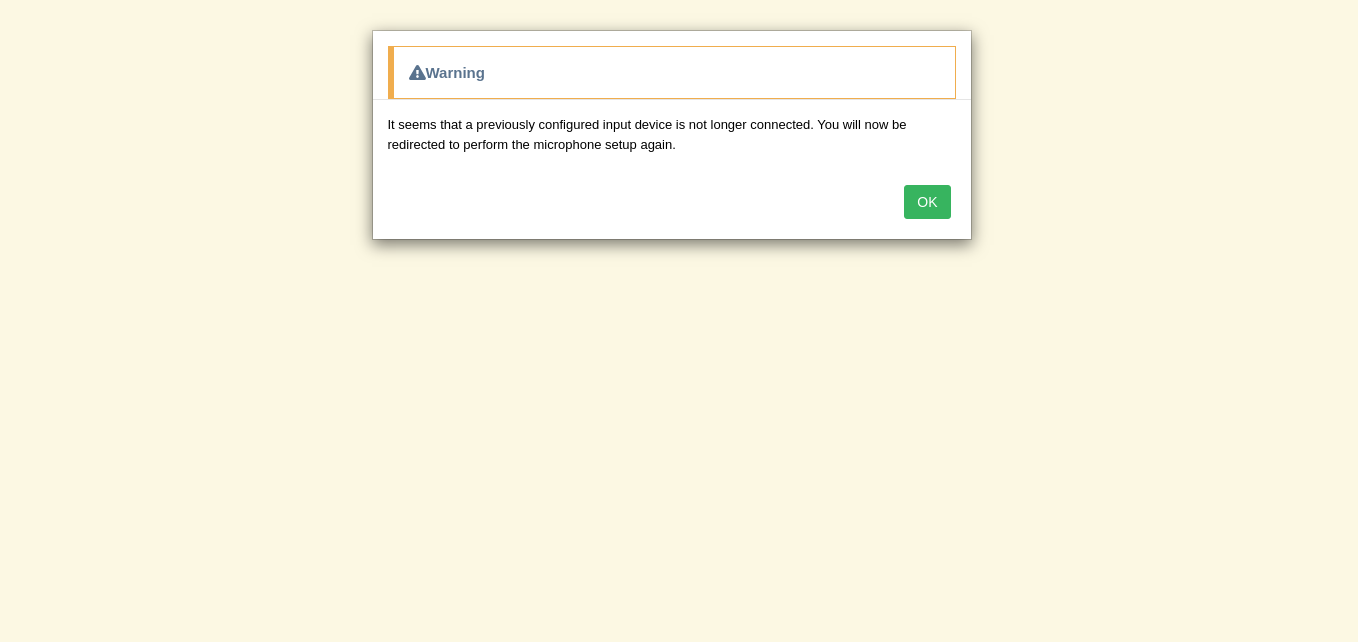 click on "OK" at bounding box center (927, 202) 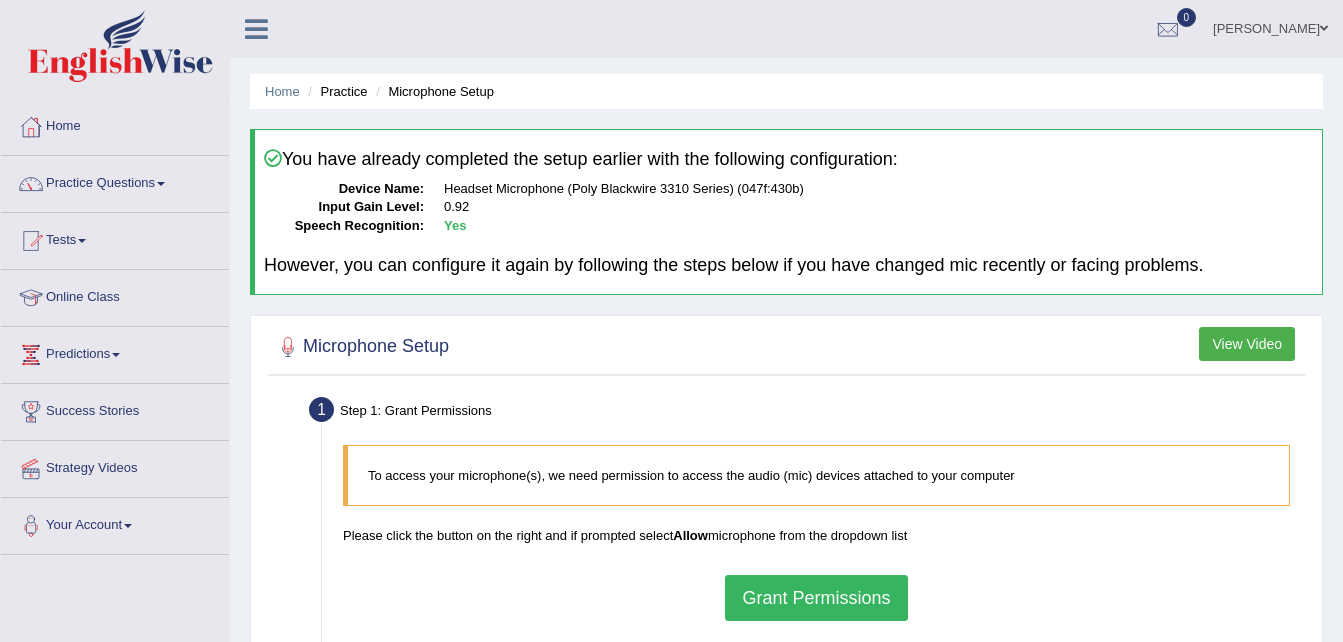 scroll, scrollTop: 0, scrollLeft: 0, axis: both 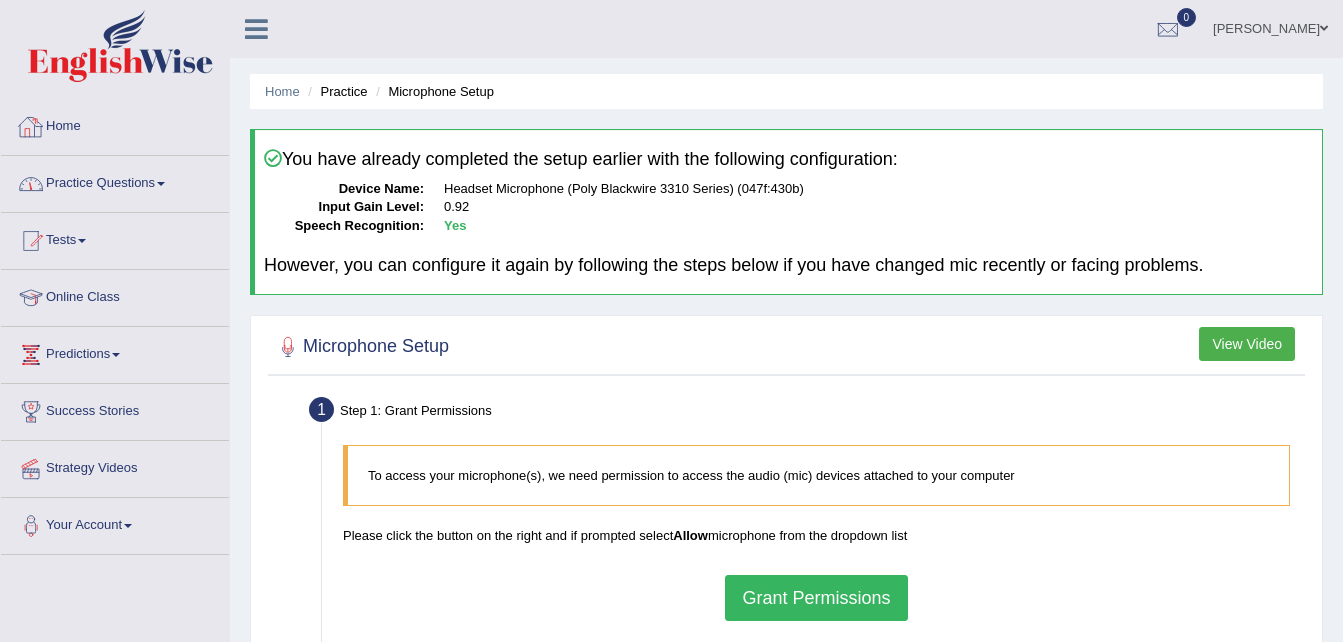 click on "Home" at bounding box center (115, 124) 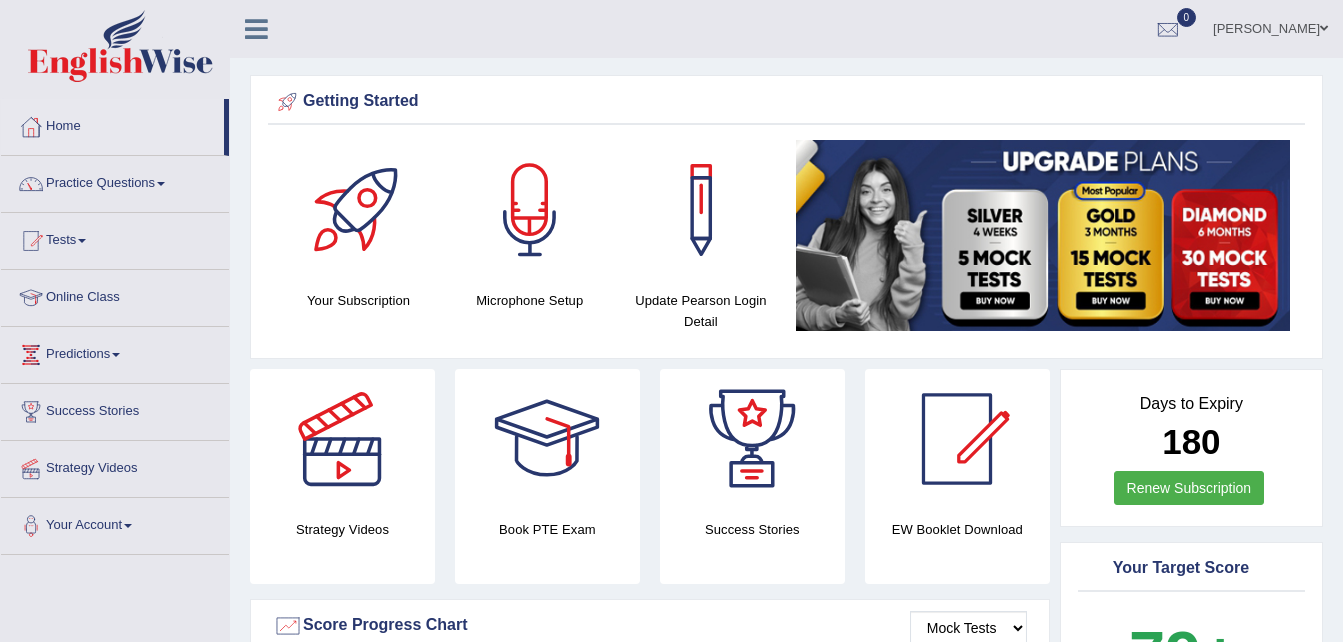 scroll, scrollTop: 0, scrollLeft: 0, axis: both 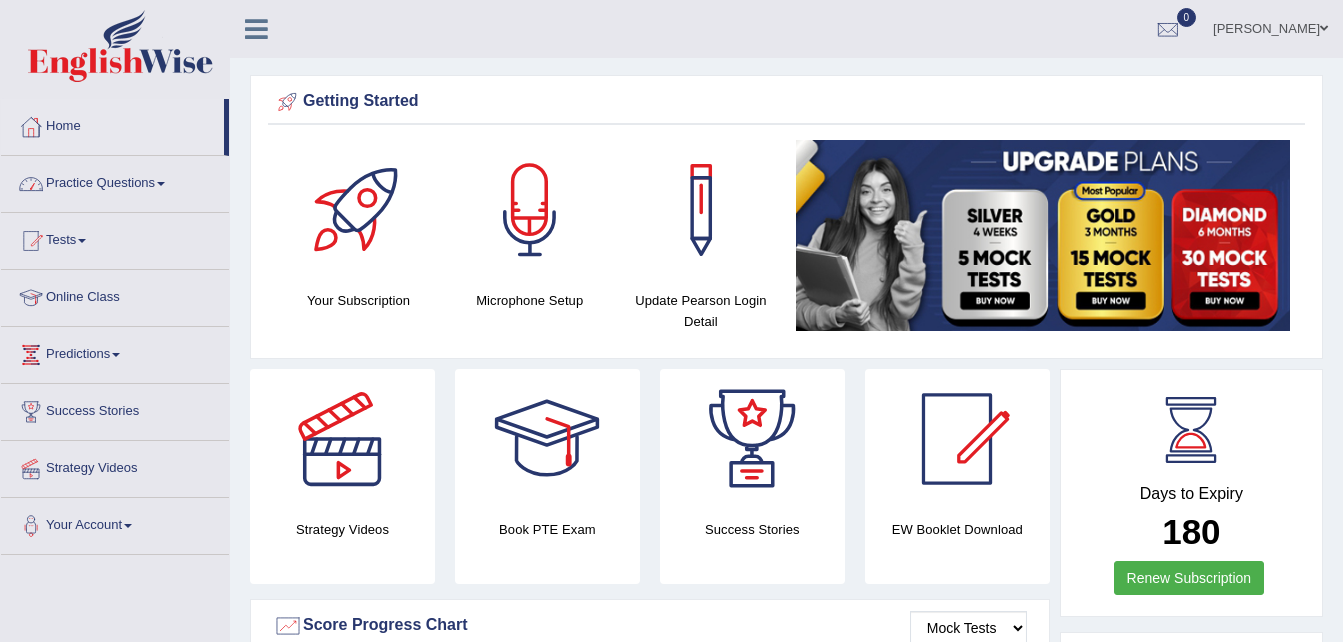 click on "Home" at bounding box center [112, 124] 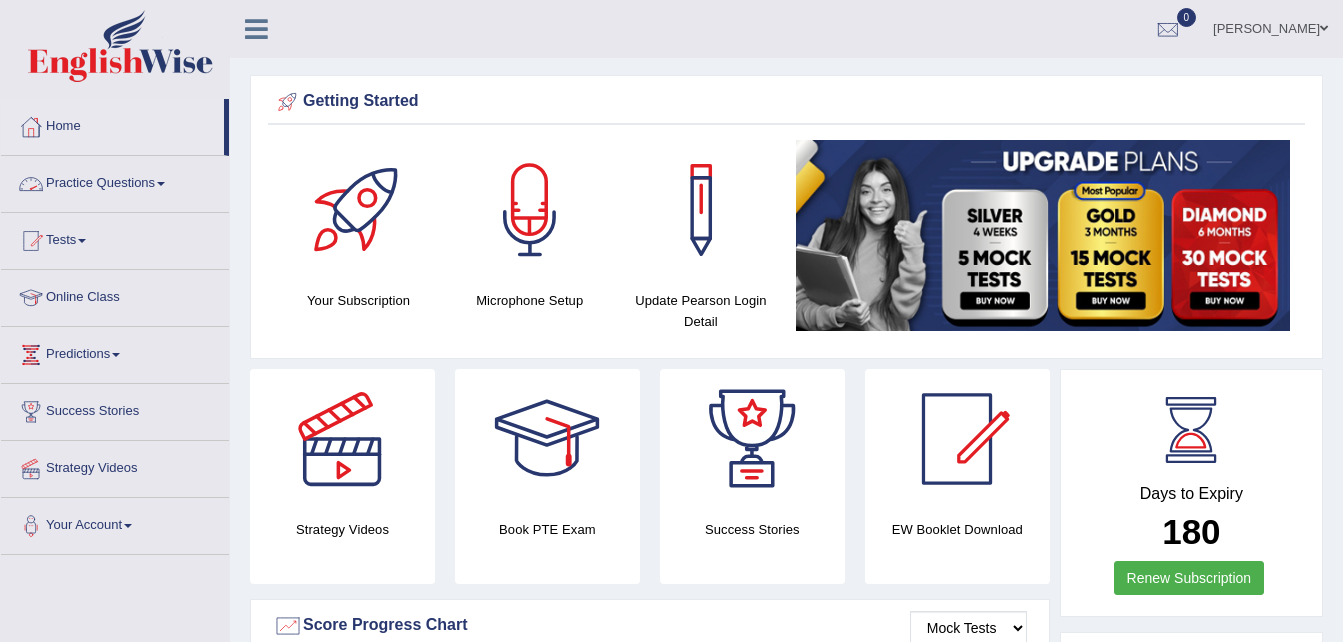 scroll, scrollTop: 0, scrollLeft: 0, axis: both 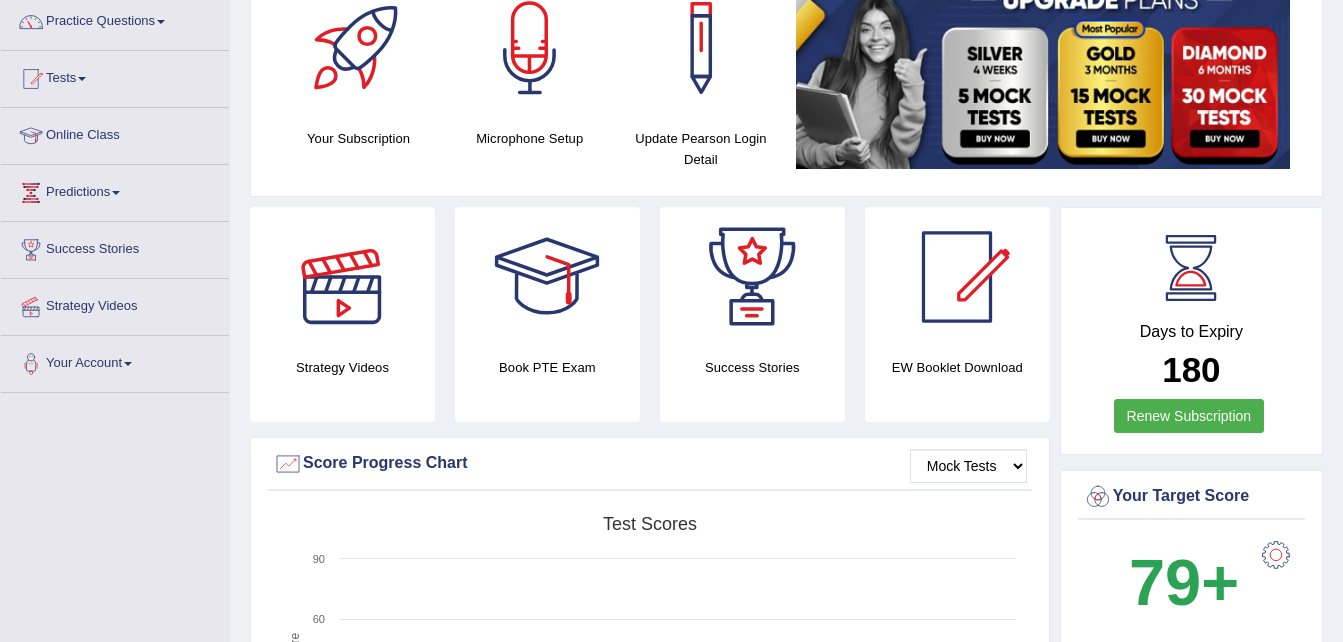 click at bounding box center [342, 277] 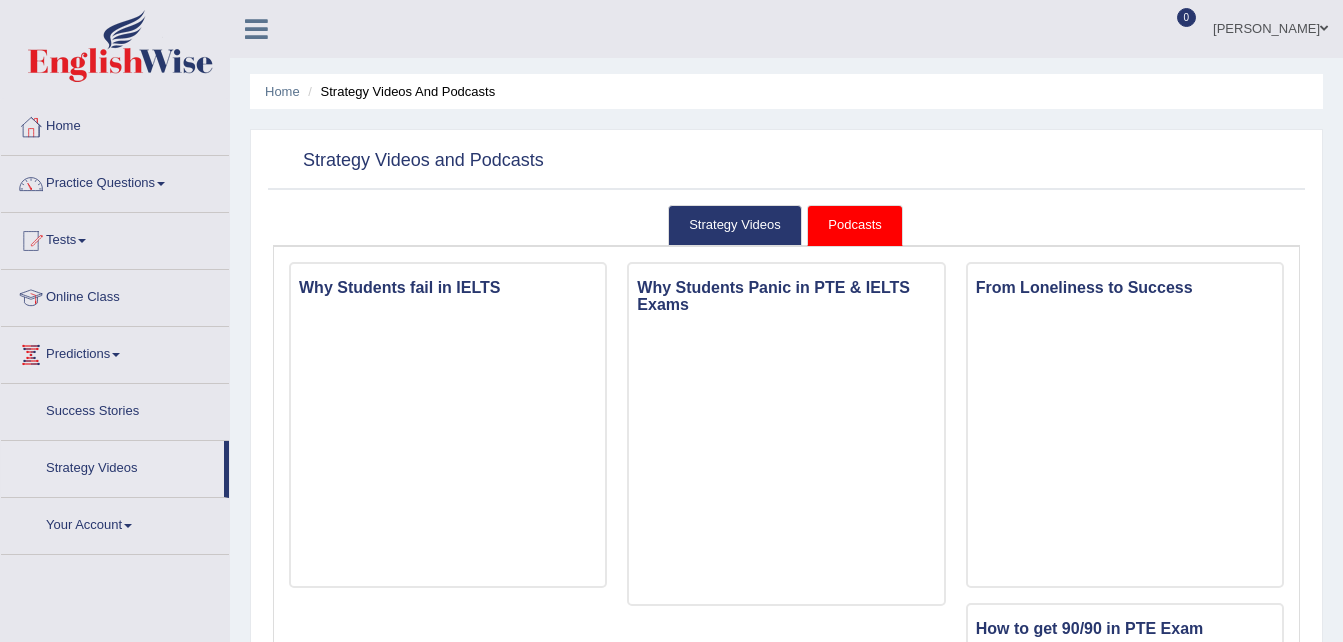 scroll, scrollTop: 0, scrollLeft: 0, axis: both 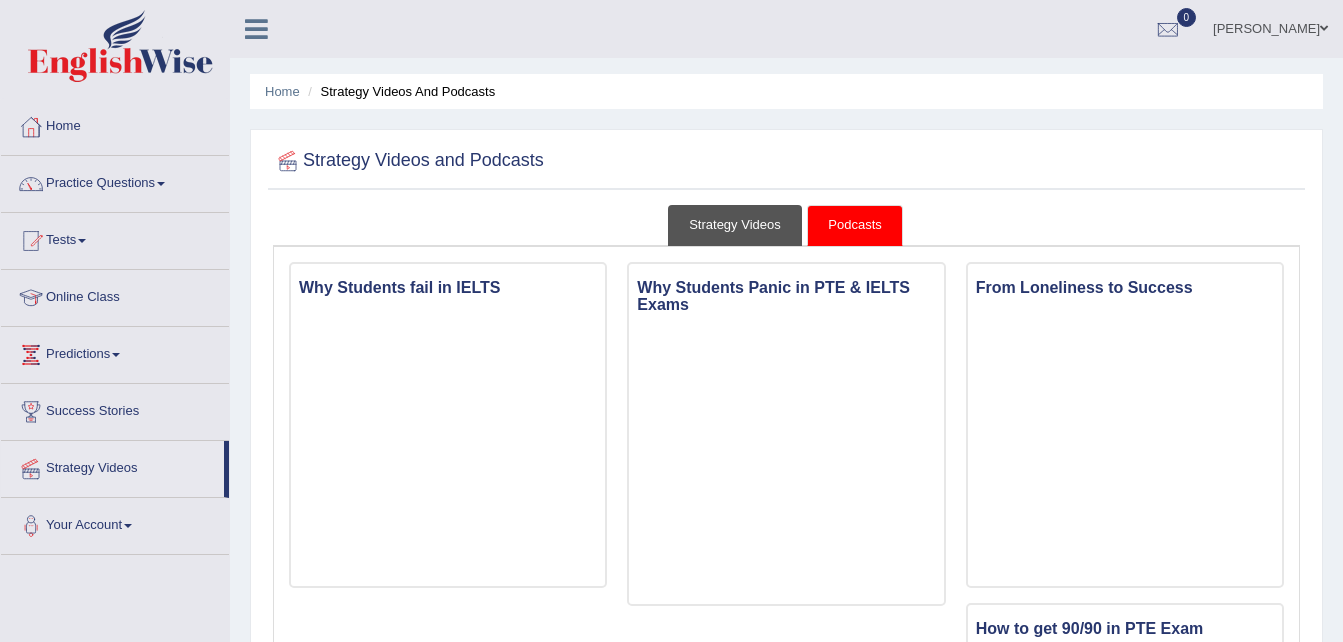 click on "Strategy Videos" at bounding box center [735, 225] 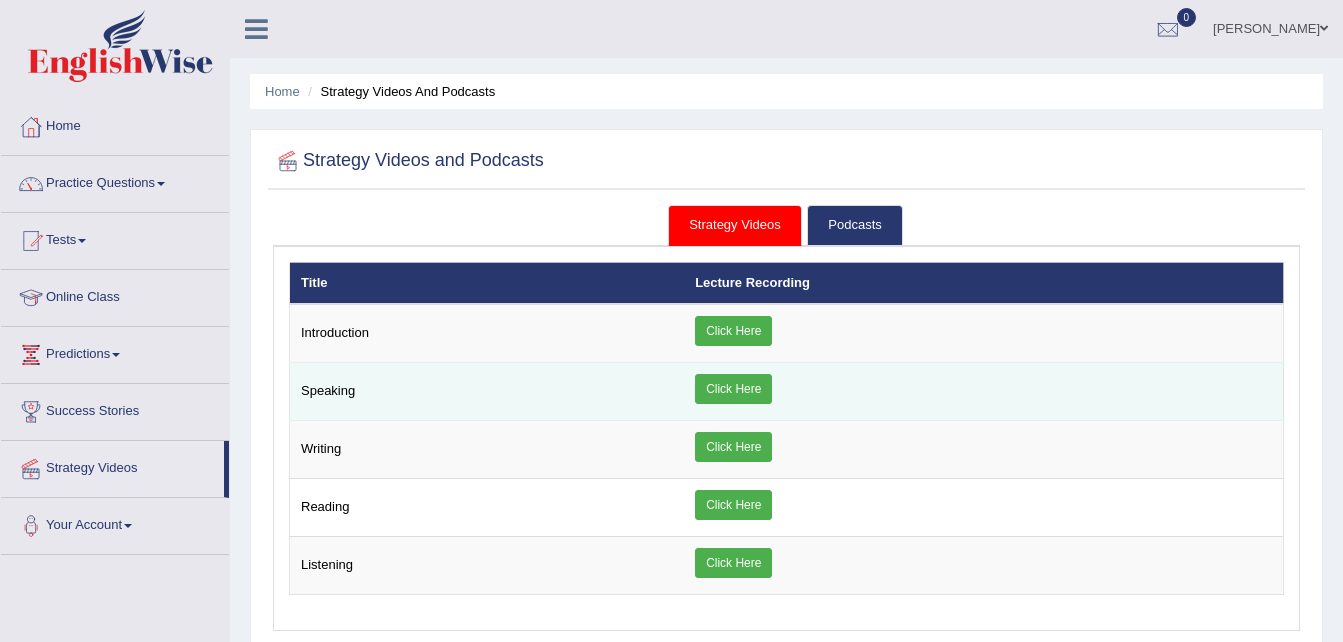 click on "Click Here" at bounding box center (733, 389) 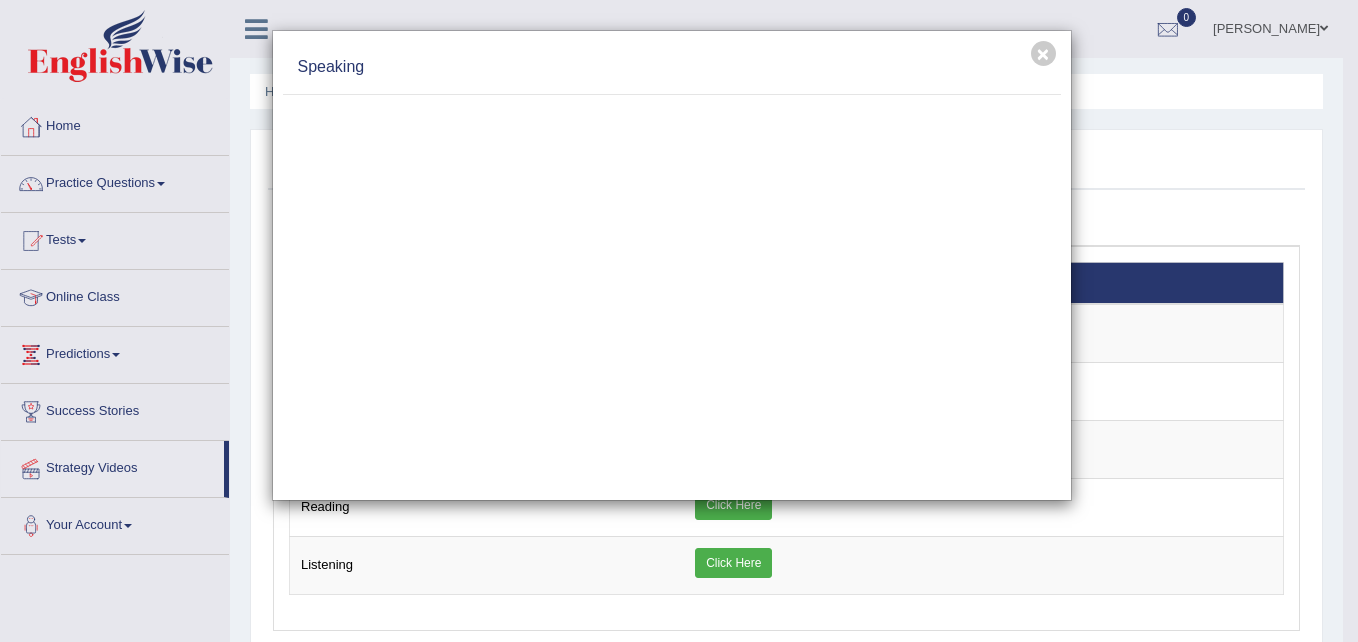 click on "×
Speaking" at bounding box center (679, 321) 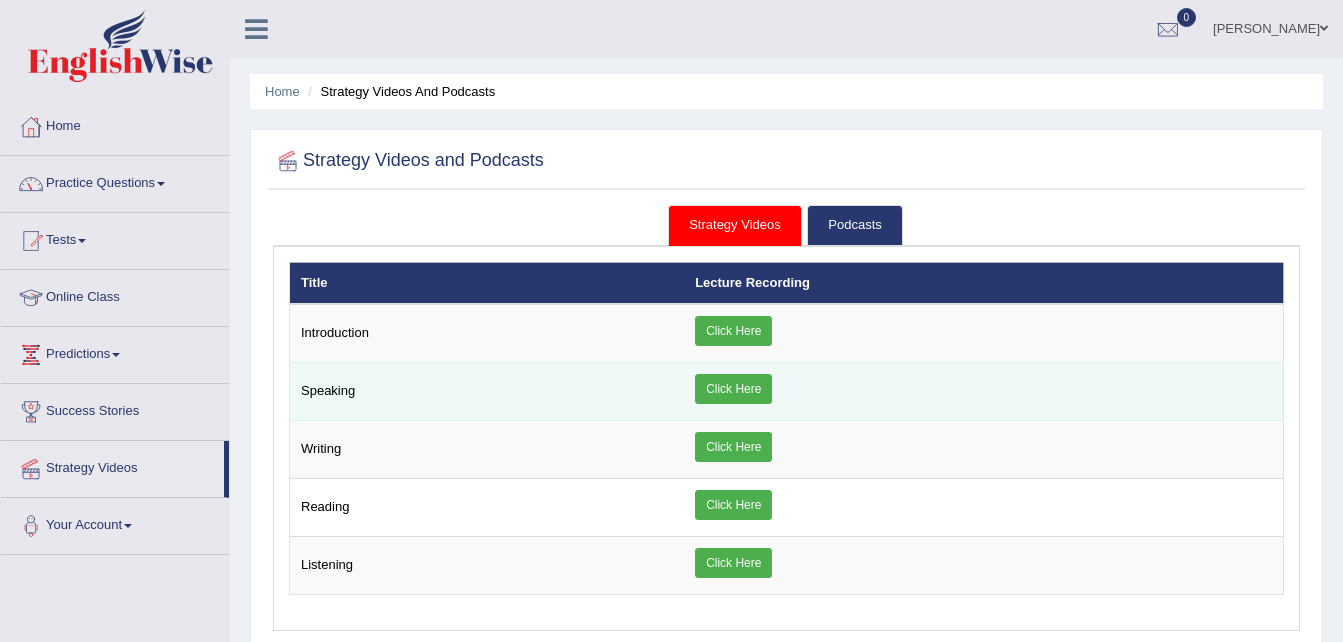 click on "Click Here" at bounding box center (733, 389) 